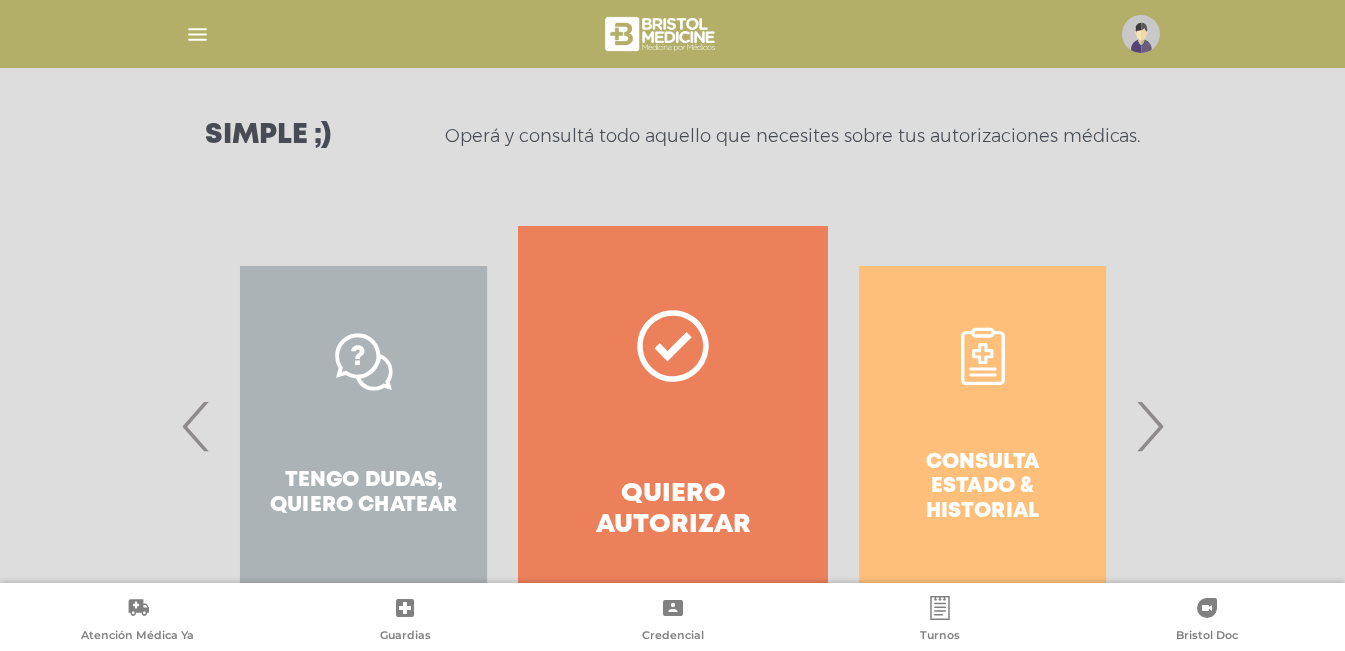 scroll, scrollTop: 300, scrollLeft: 0, axis: vertical 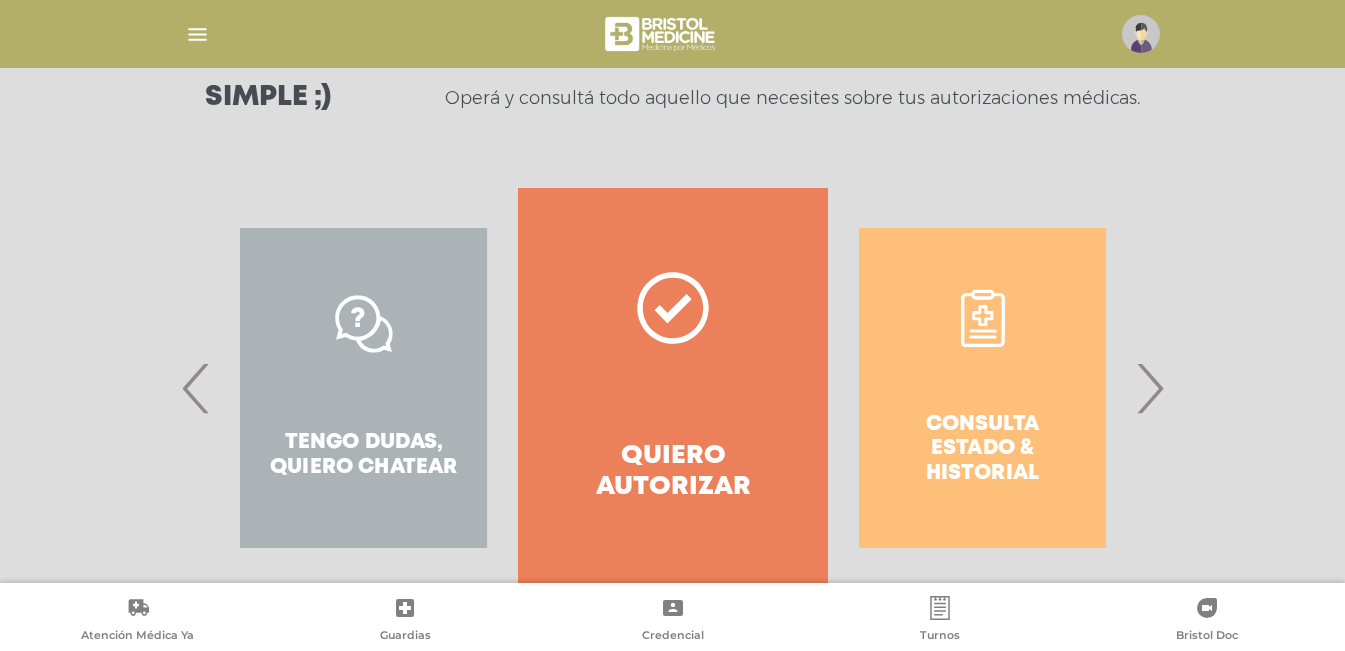 click on "Quiero autorizar" at bounding box center [672, 388] 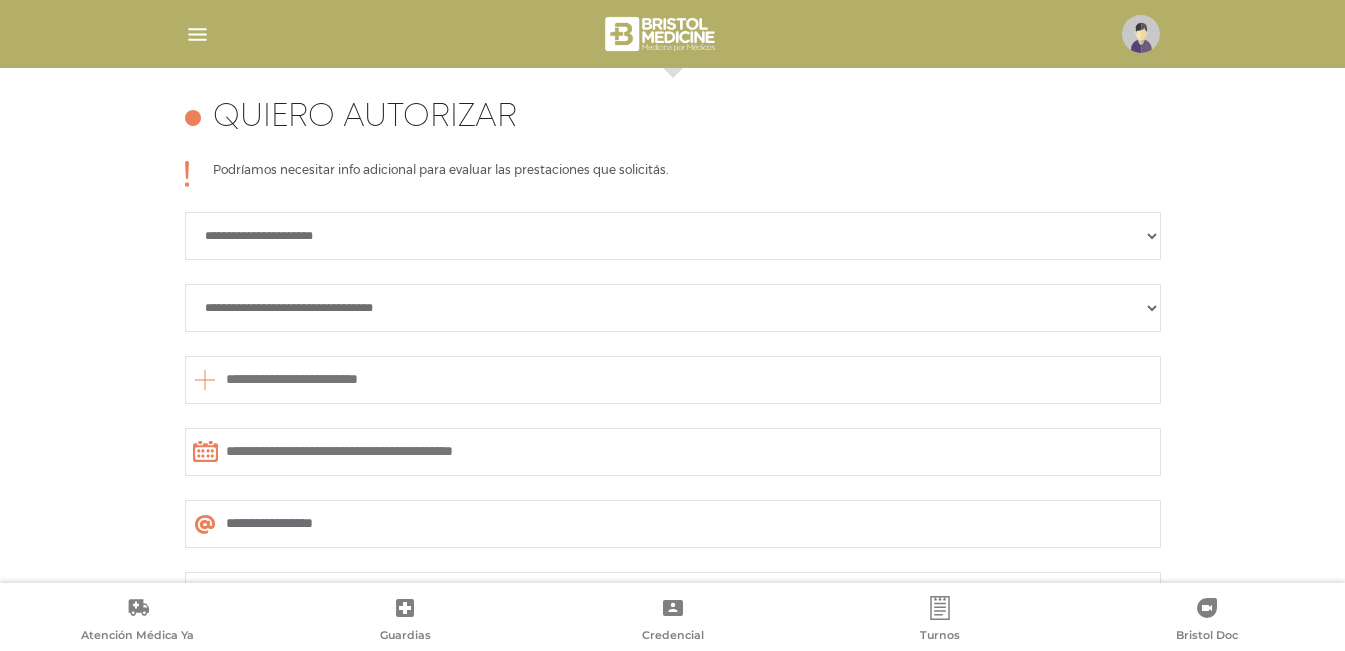 scroll, scrollTop: 888, scrollLeft: 0, axis: vertical 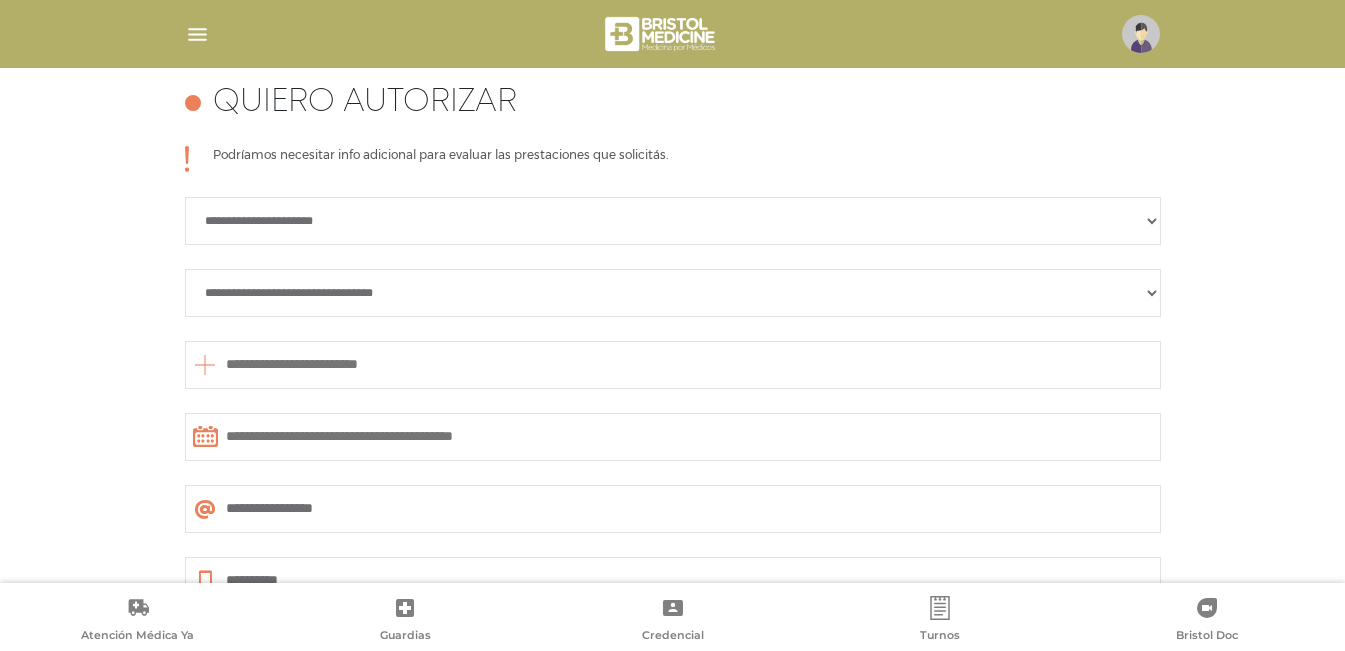 click on "**********" at bounding box center (673, 221) 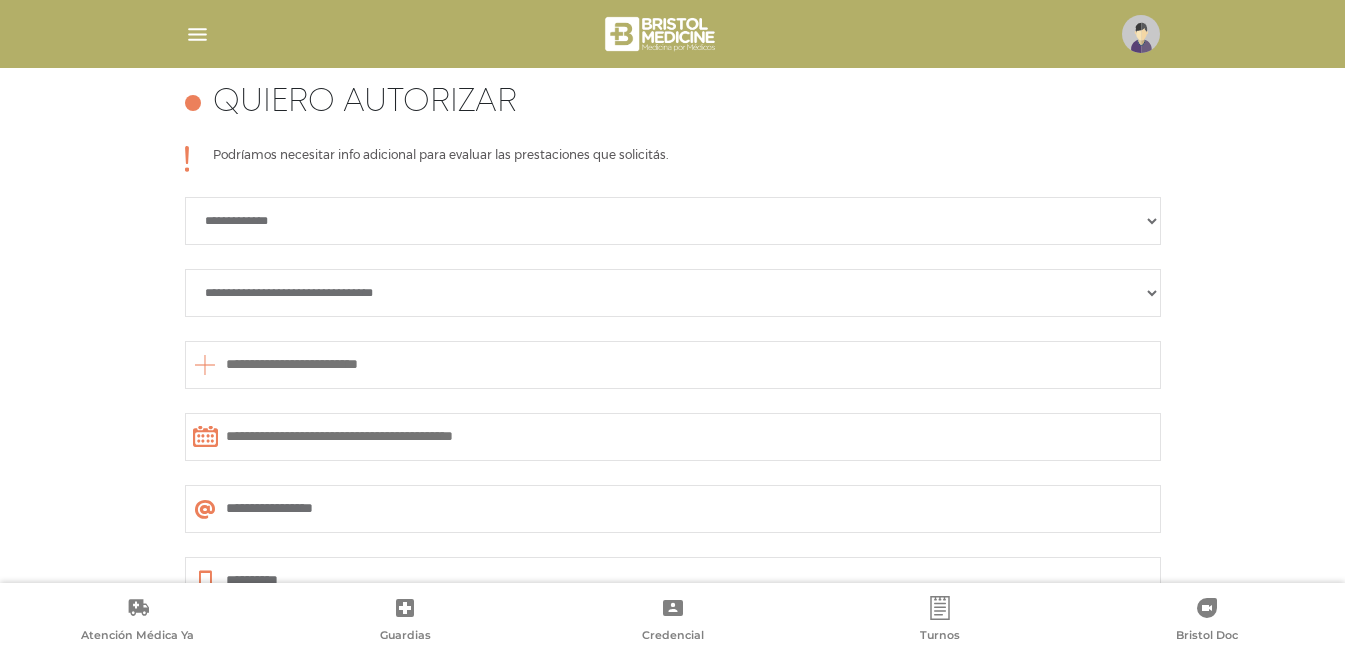 click on "**********" at bounding box center [673, 221] 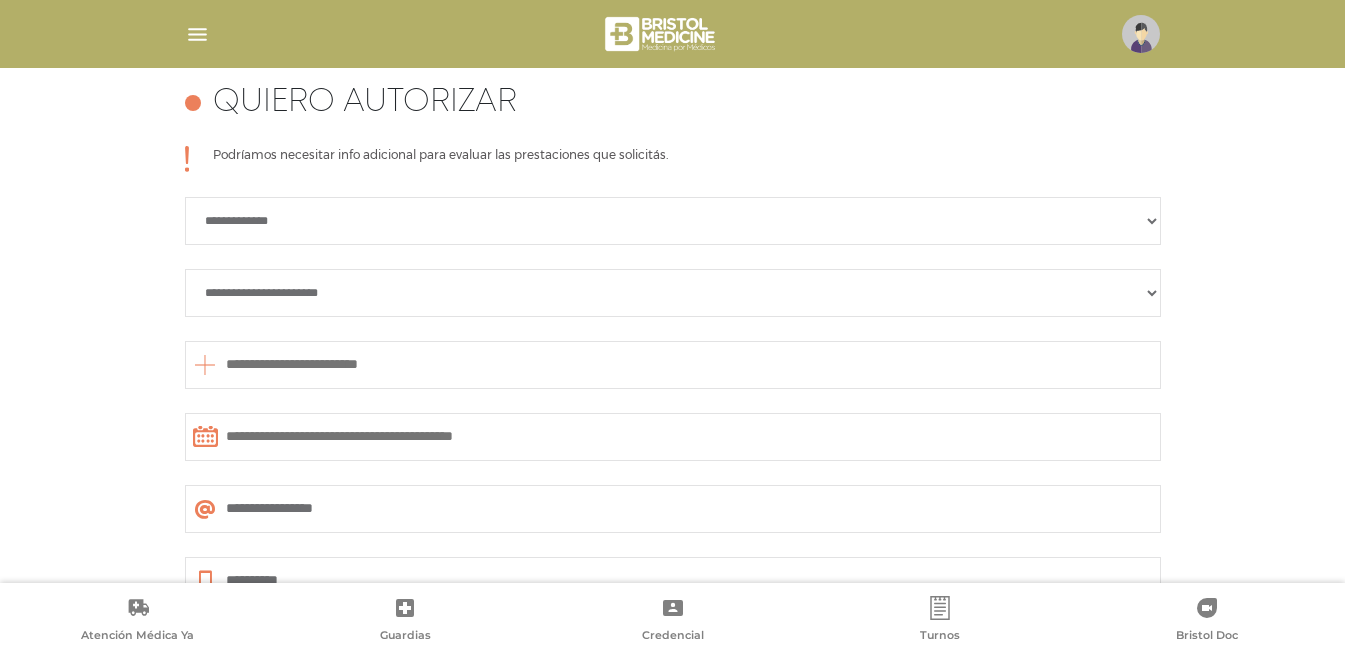 click on "**********" at bounding box center [673, 293] 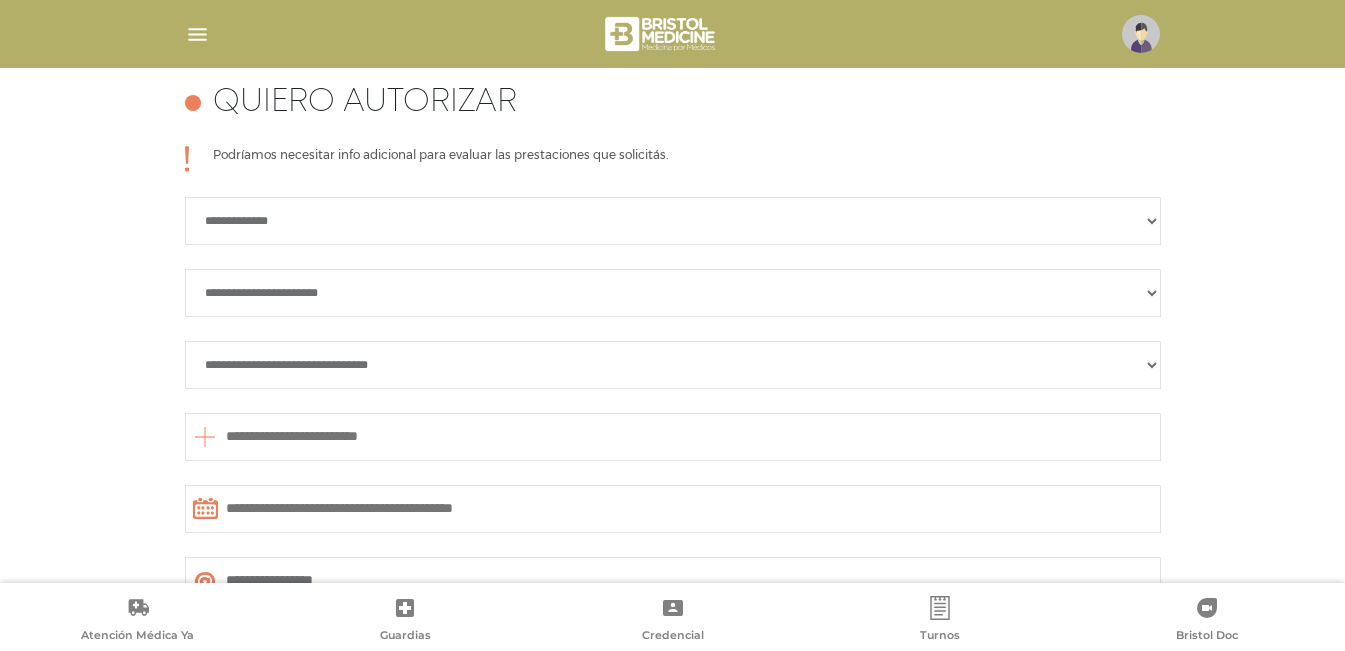 click on "**********" at bounding box center [673, 365] 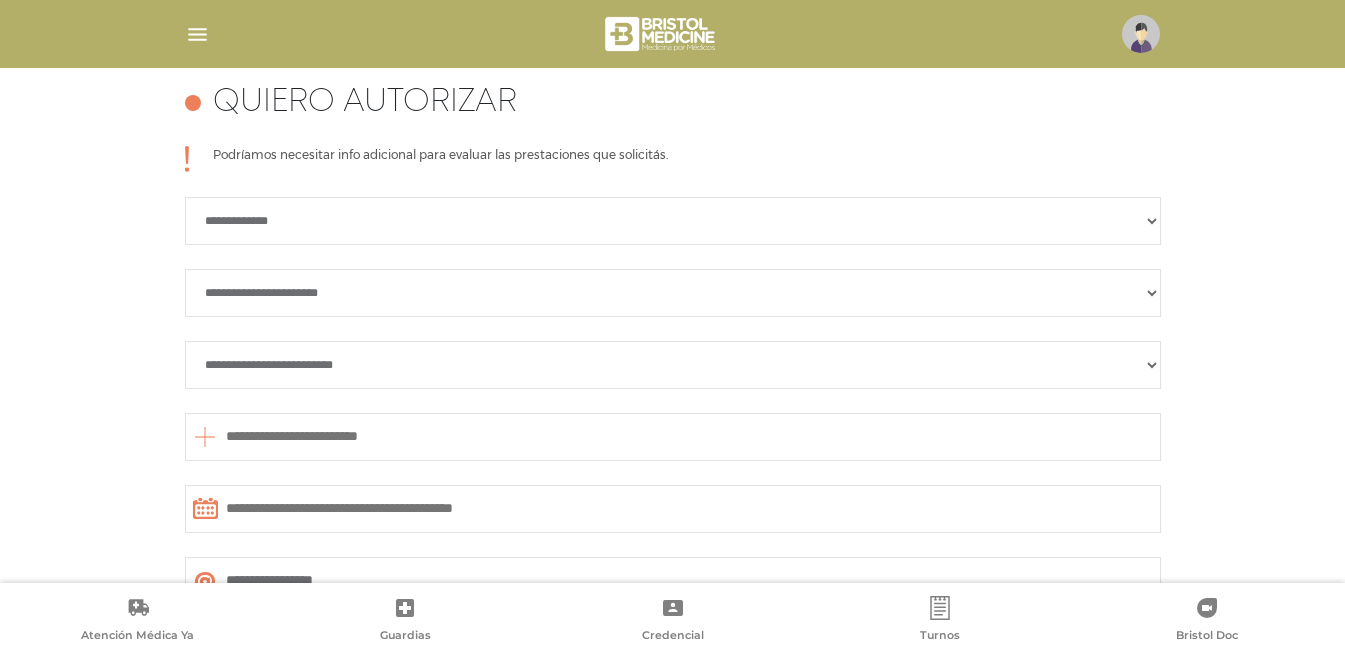 click at bounding box center (673, 437) 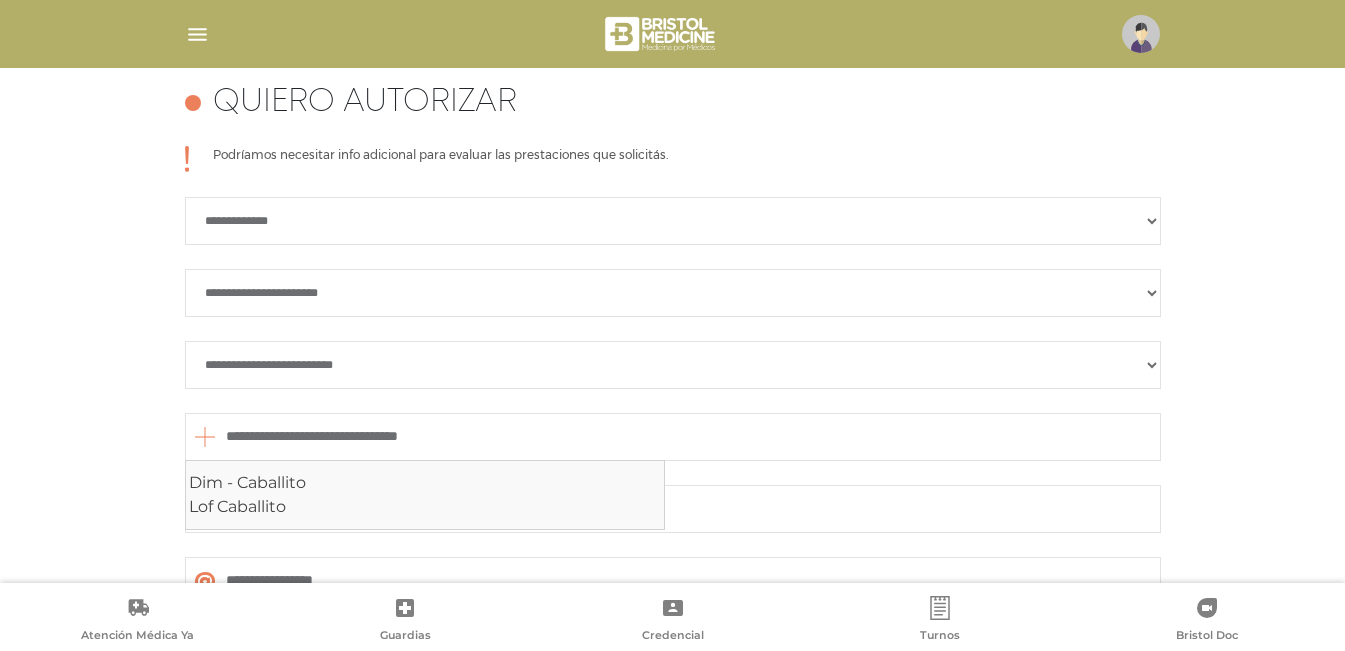 drag, startPoint x: 493, startPoint y: 432, endPoint x: 238, endPoint y: 423, distance: 255.15877 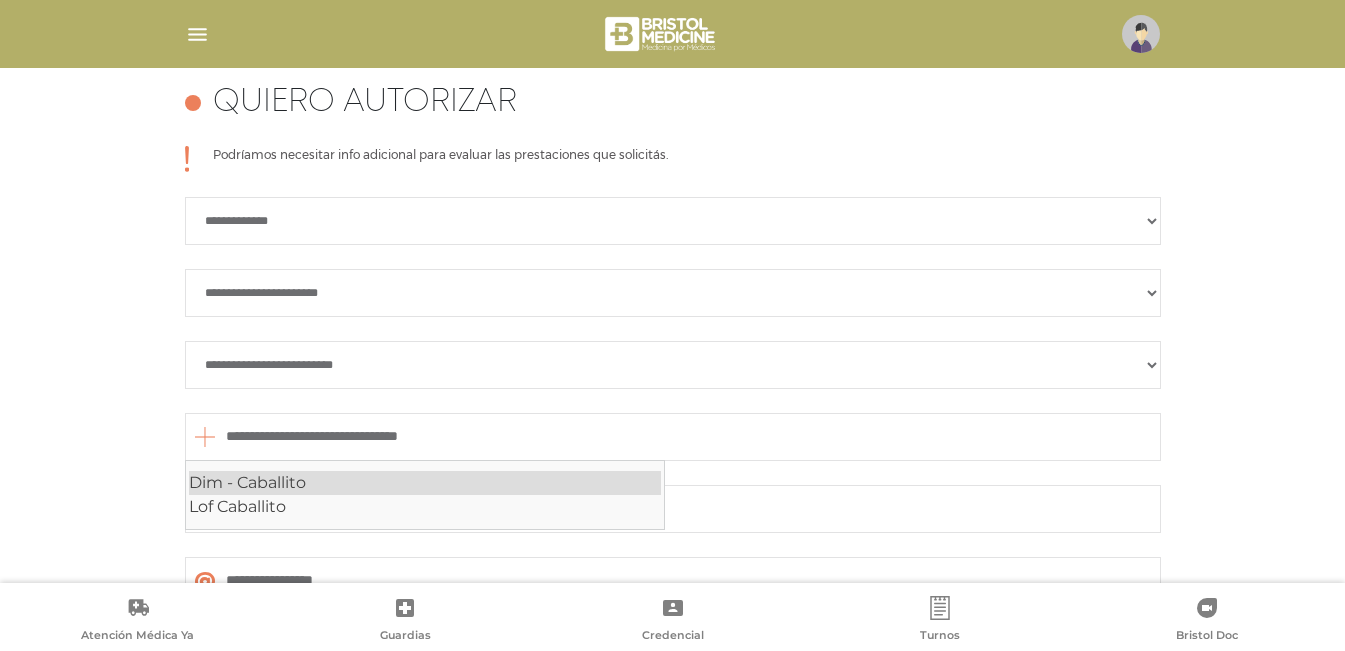 type on "*" 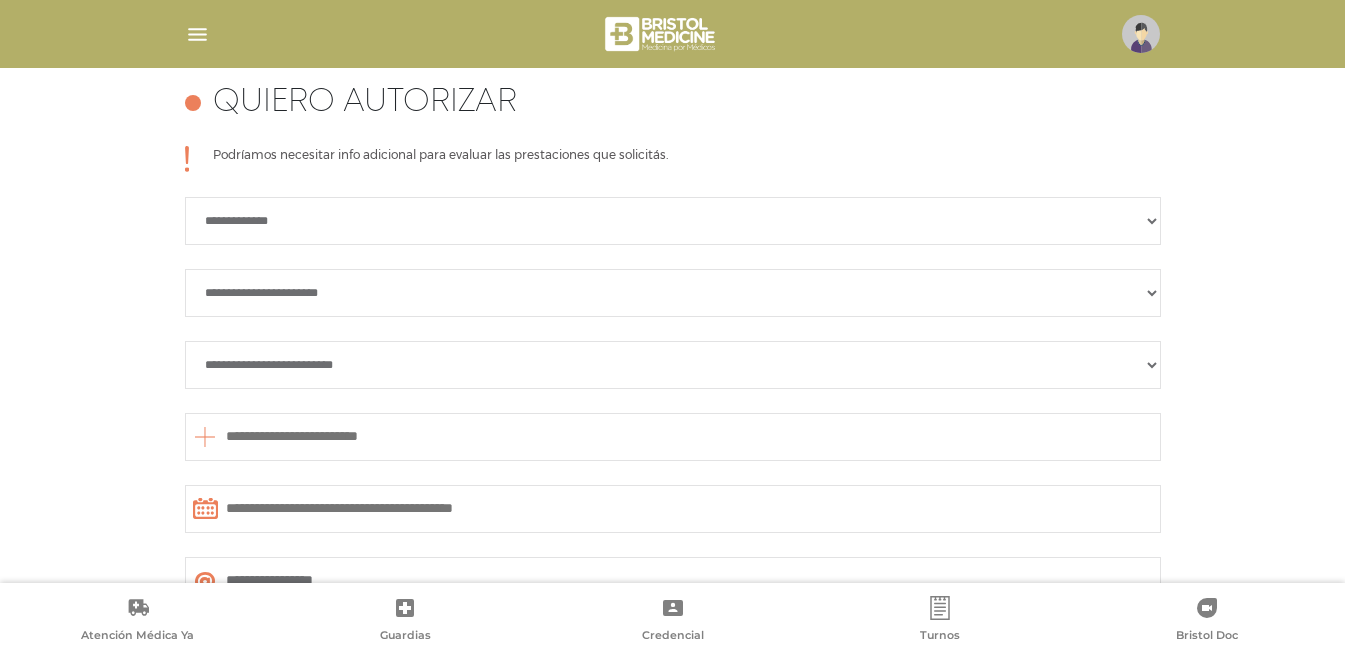 click at bounding box center [205, 437] 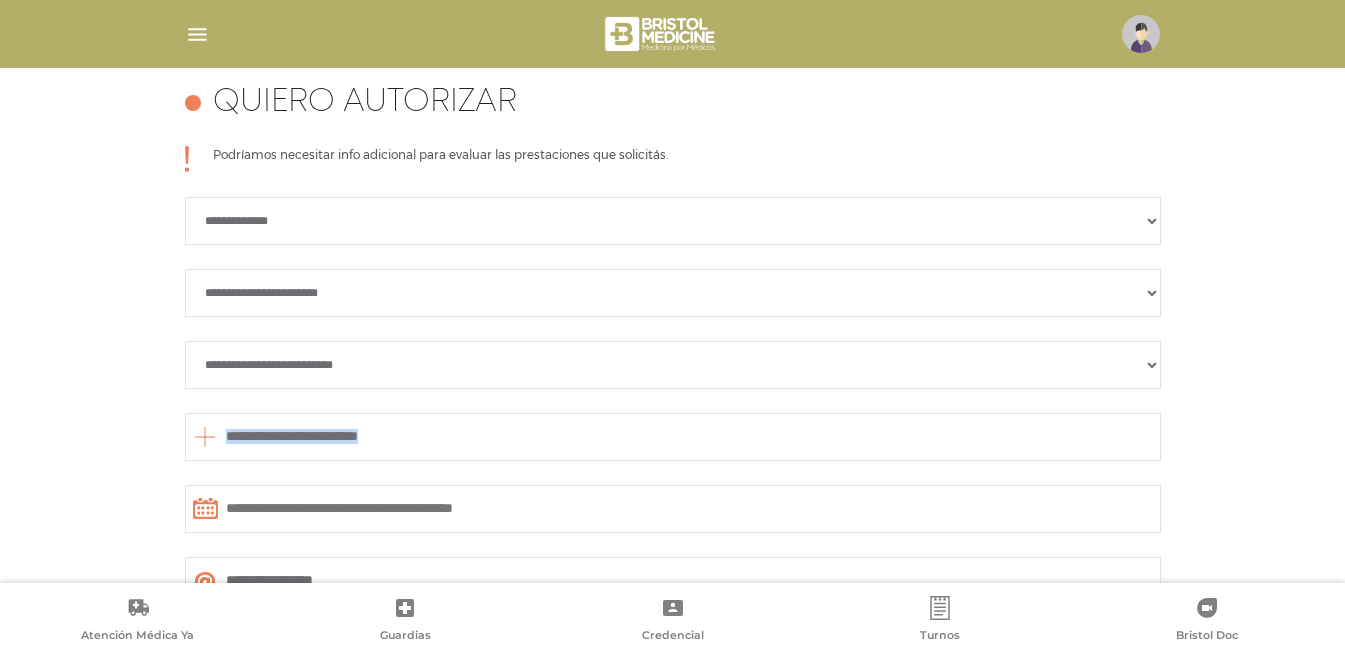 click at bounding box center [673, 437] 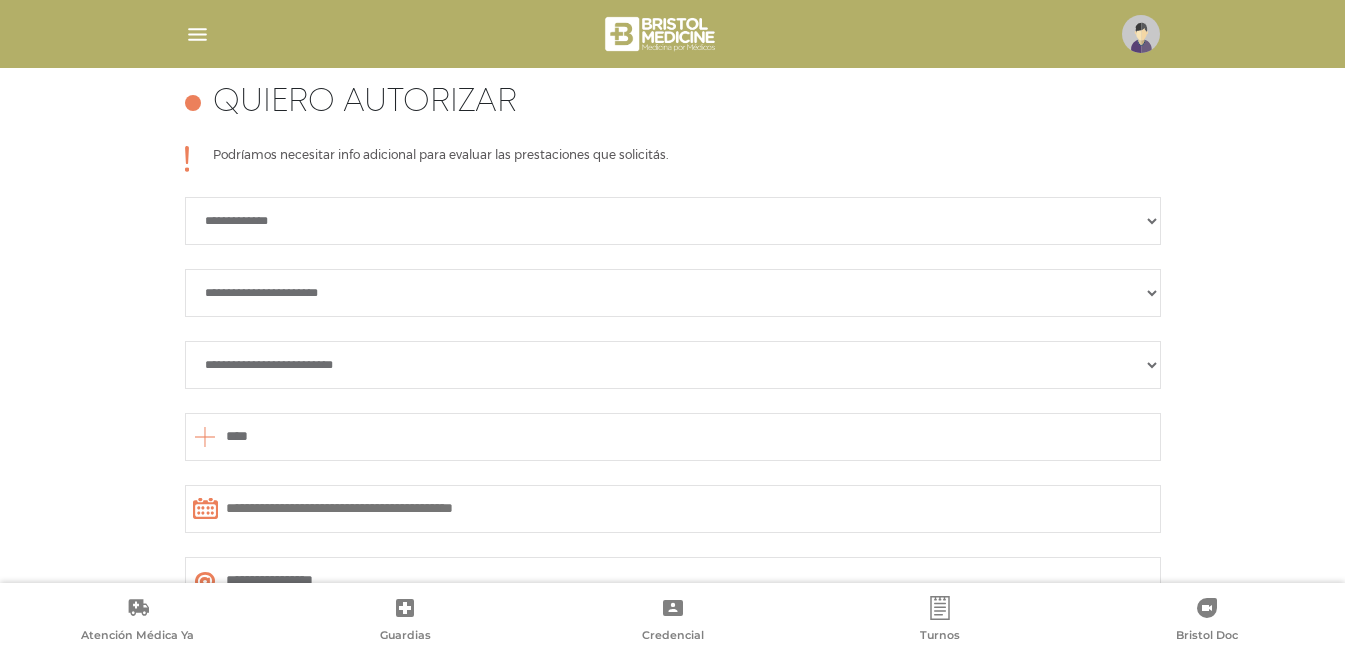 click on "****" at bounding box center (673, 437) 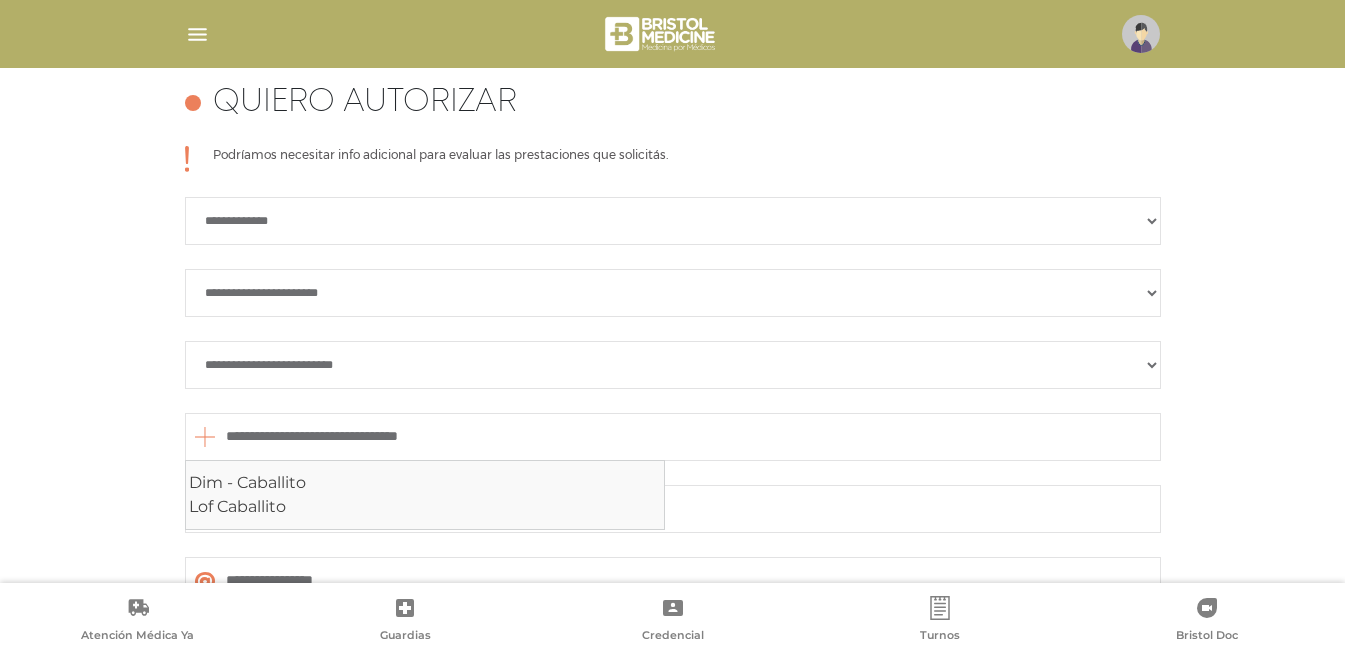 click on "**********" at bounding box center (673, 437) 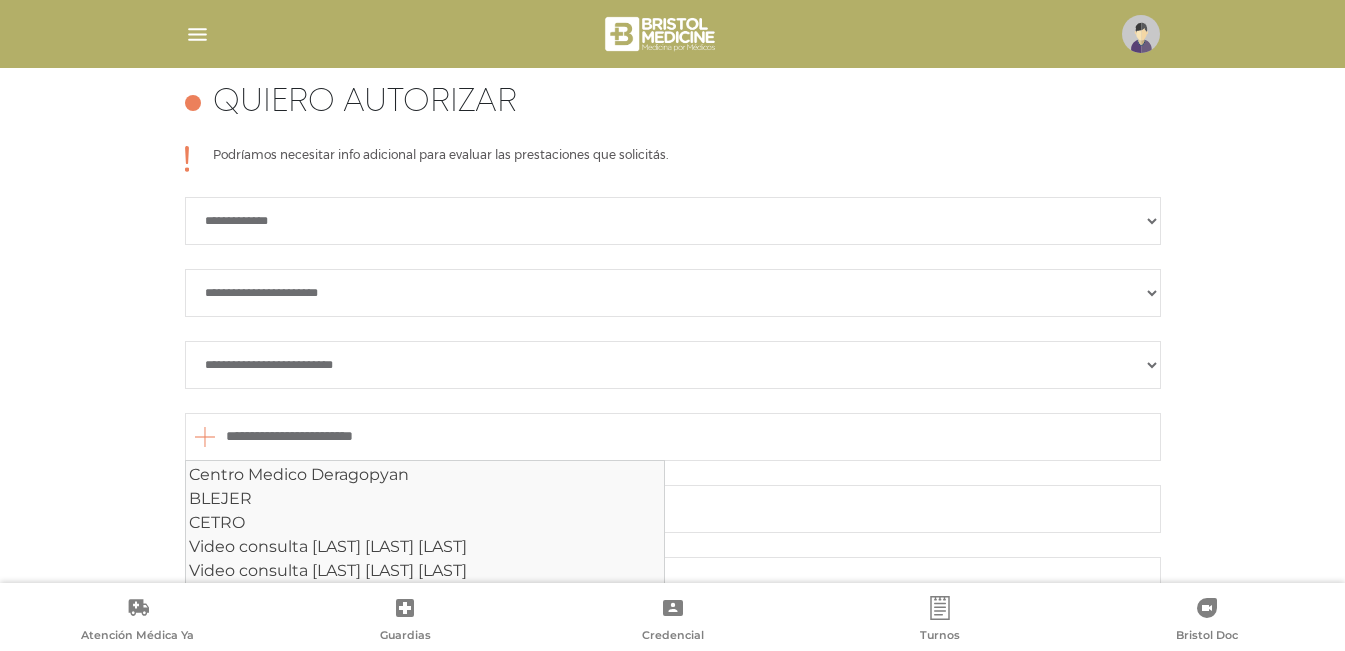 scroll, scrollTop: 192, scrollLeft: 0, axis: vertical 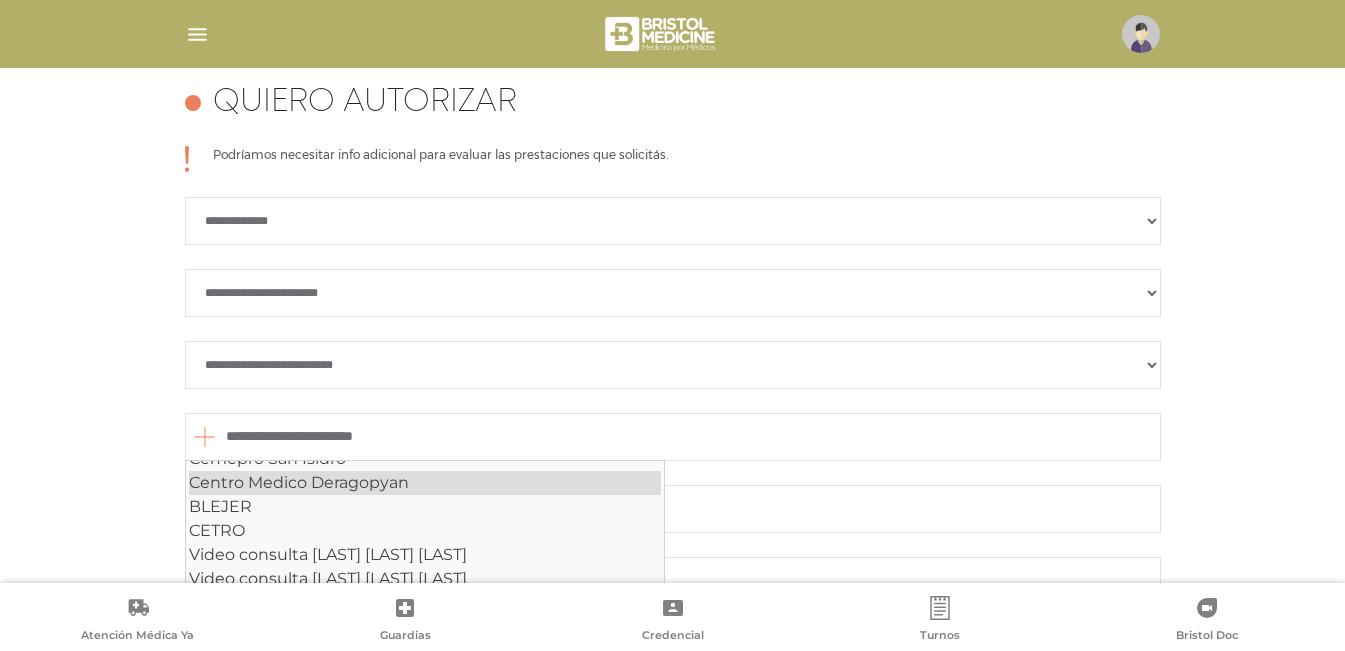 click on "Centro Medico Deragopyan" at bounding box center [425, 483] 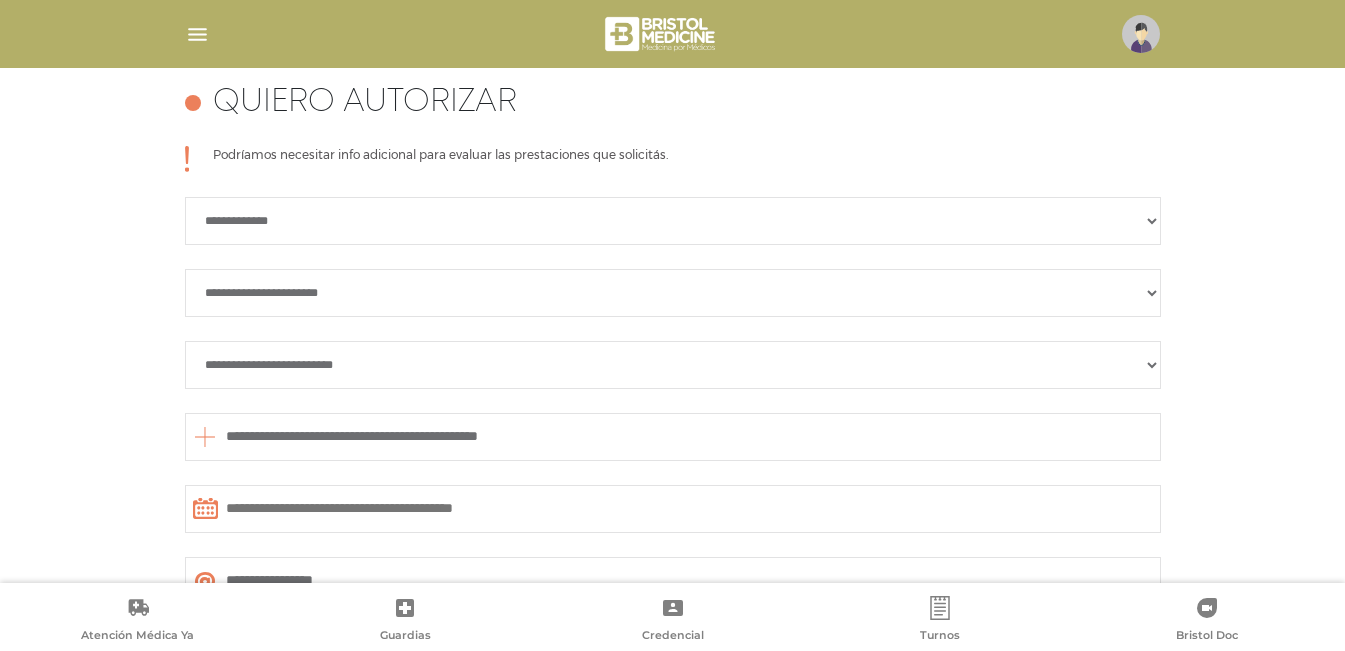 click on "**********" at bounding box center (673, 437) 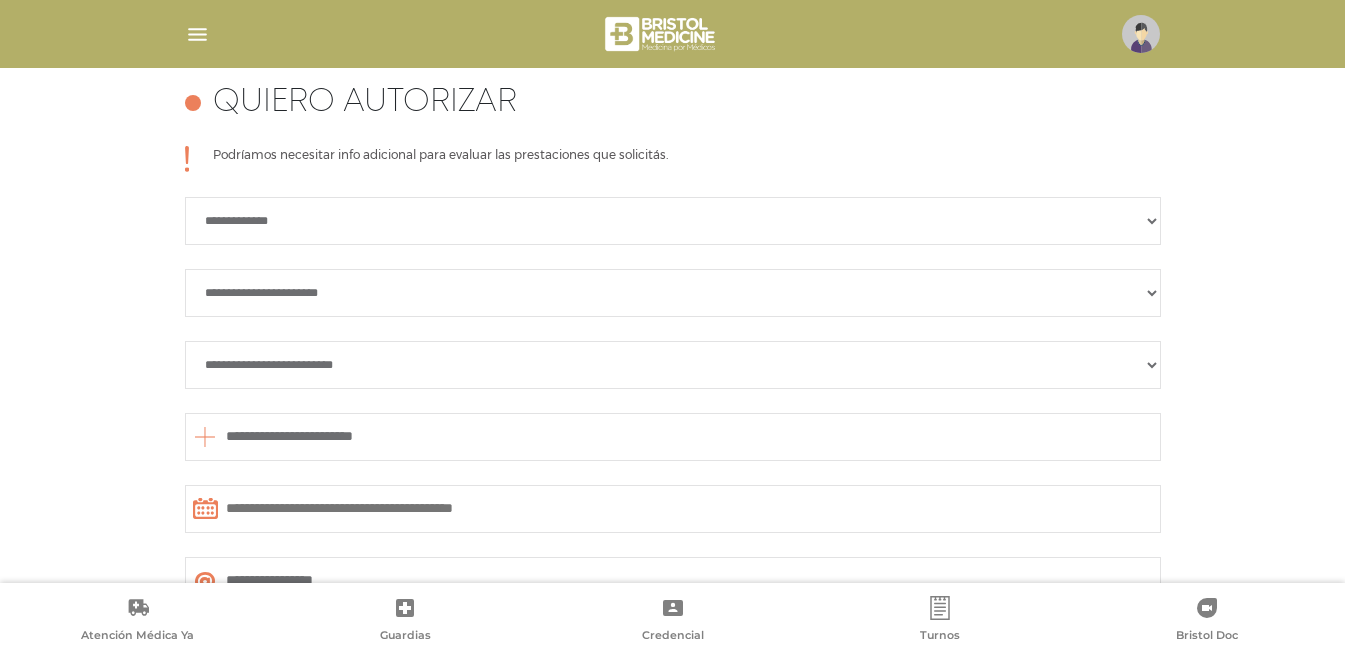 click on "**********" at bounding box center [673, 437] 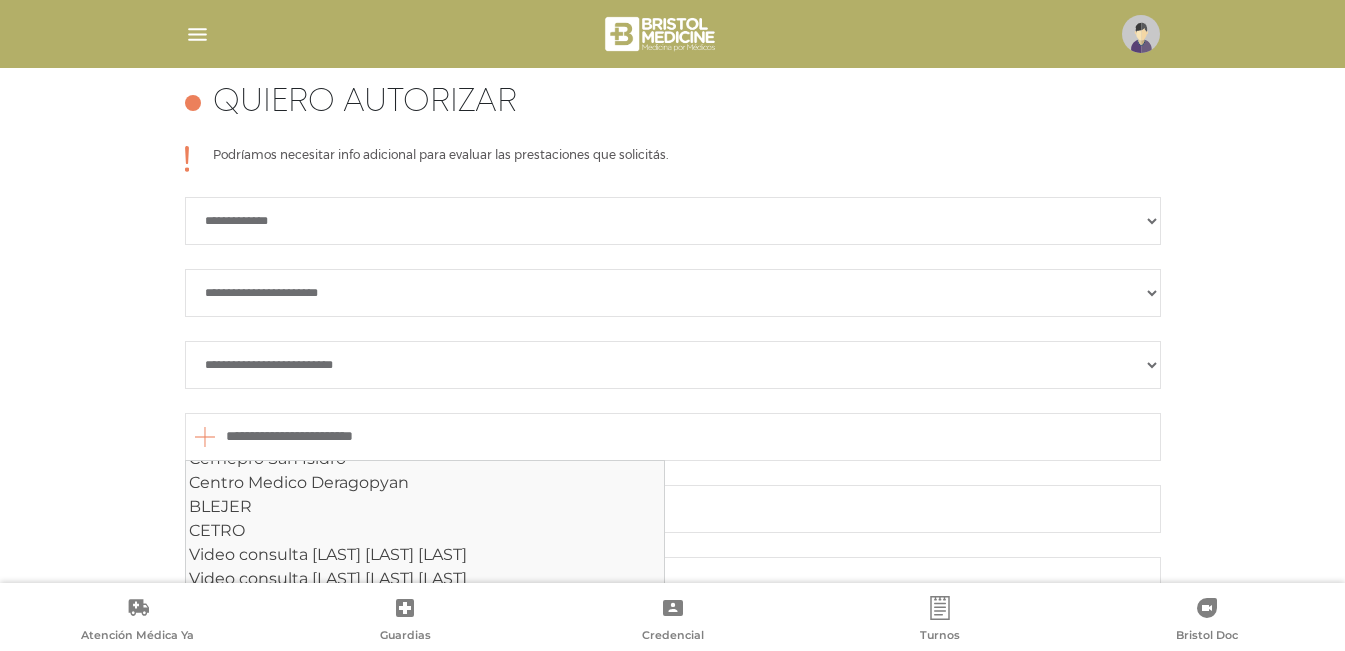 scroll, scrollTop: 144, scrollLeft: 0, axis: vertical 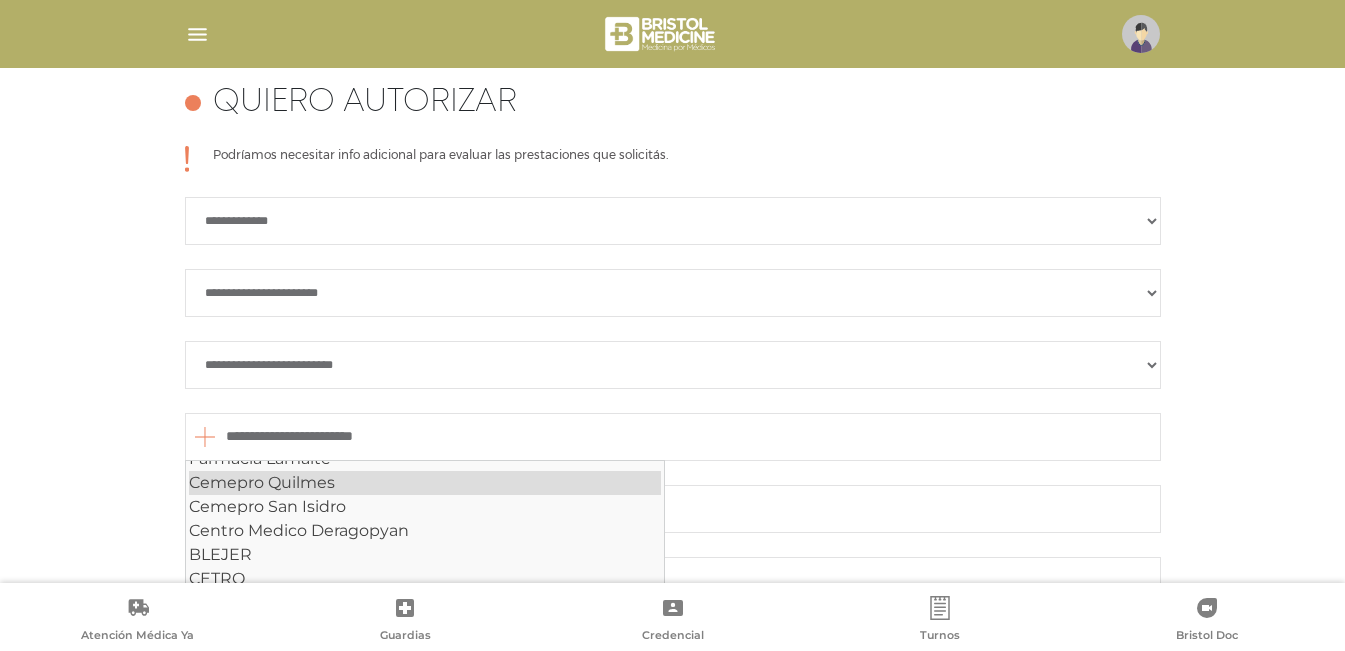 click on "Cemepro Quilmes" at bounding box center [425, 483] 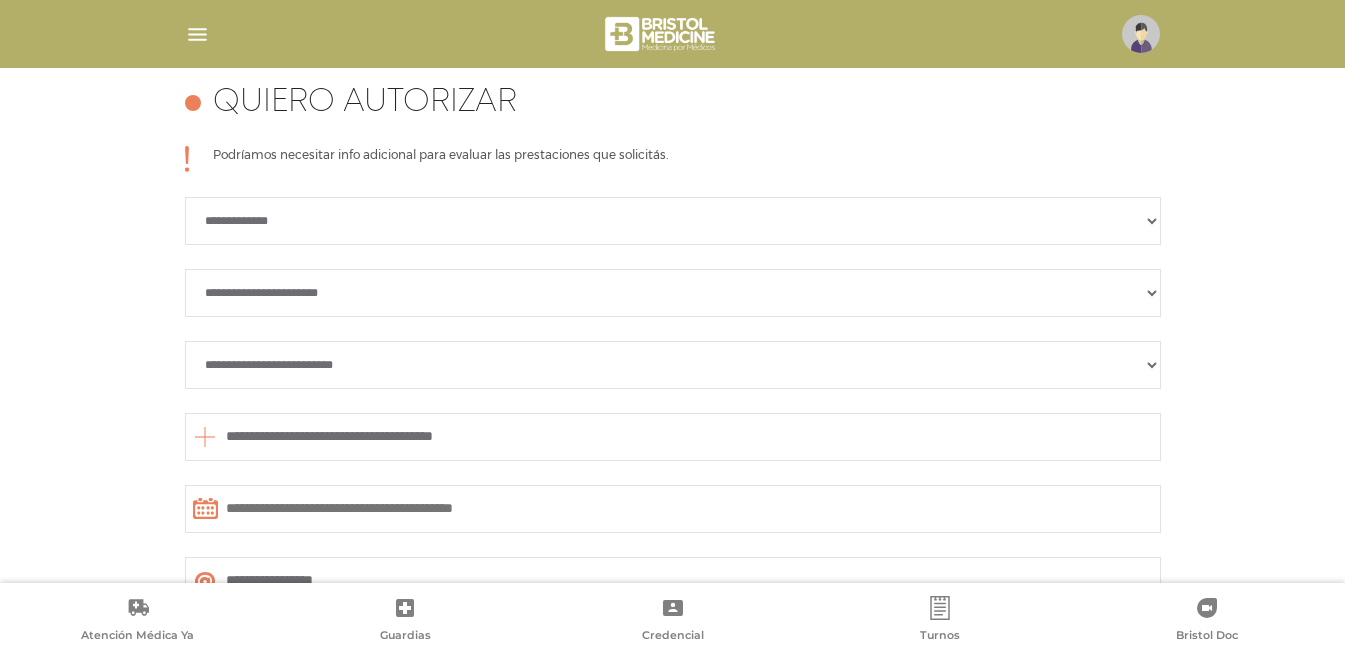 drag, startPoint x: 568, startPoint y: 435, endPoint x: 47, endPoint y: 435, distance: 521 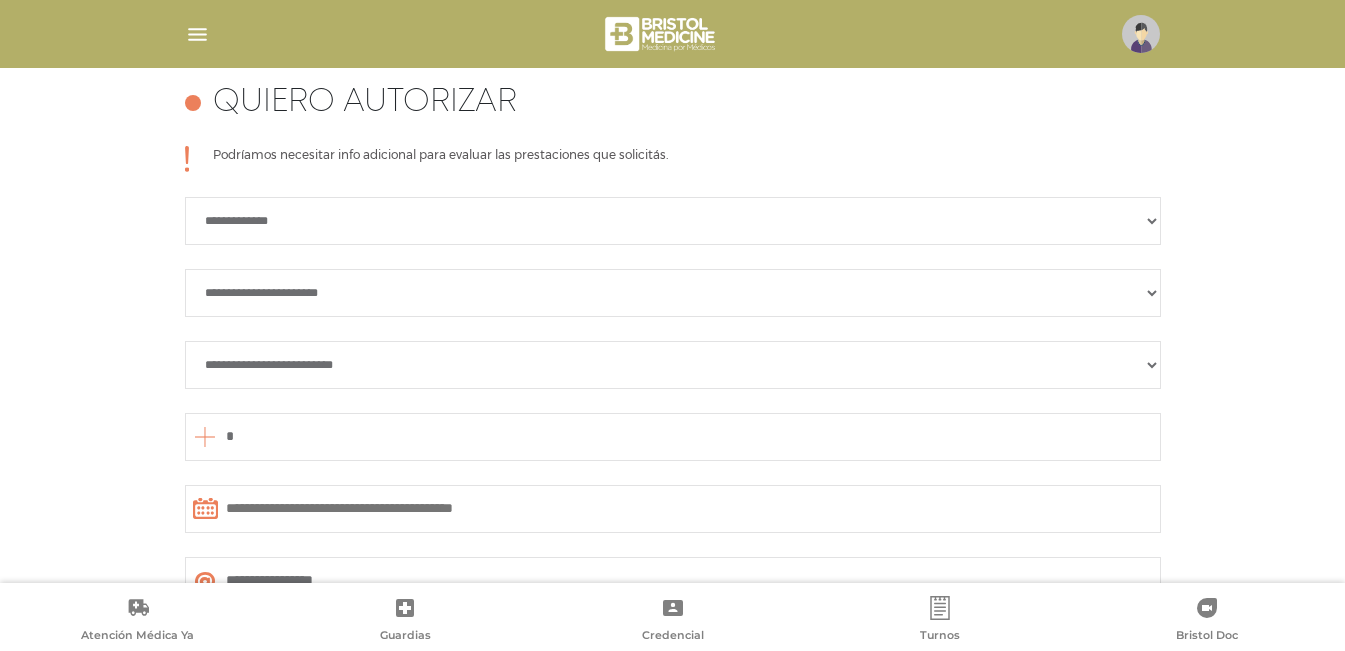 click on "*" at bounding box center (673, 437) 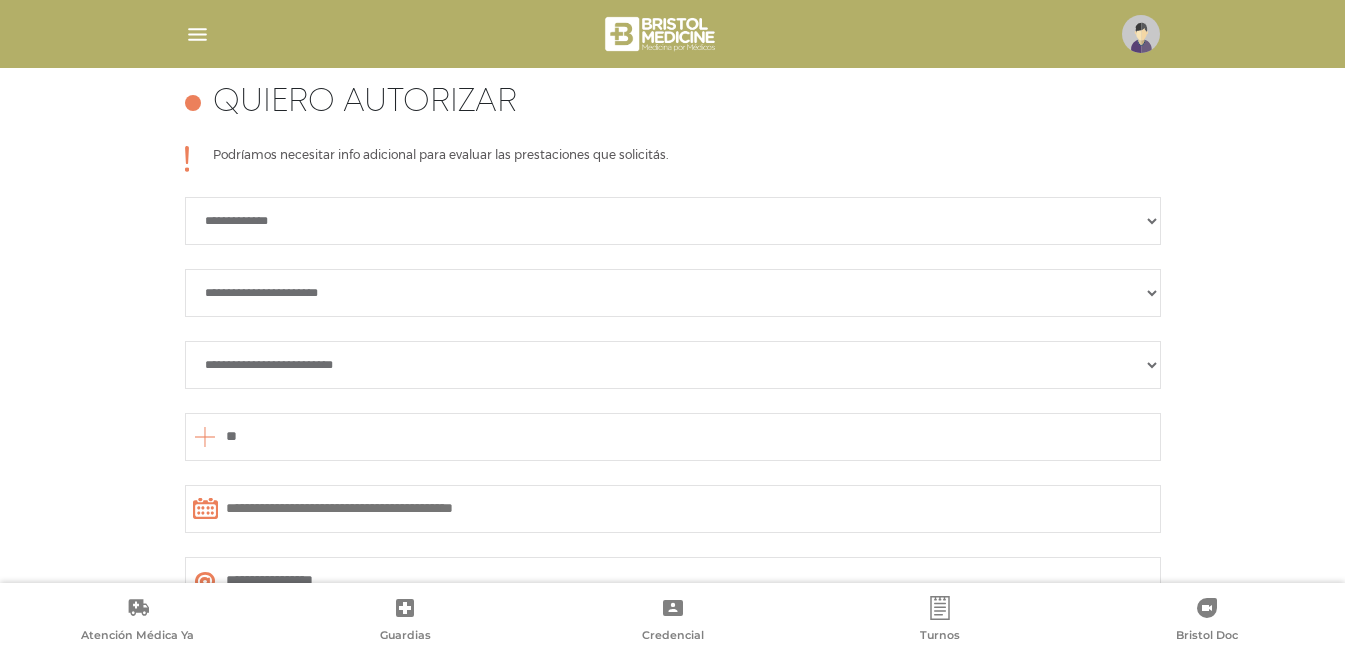 click at bounding box center (205, 437) 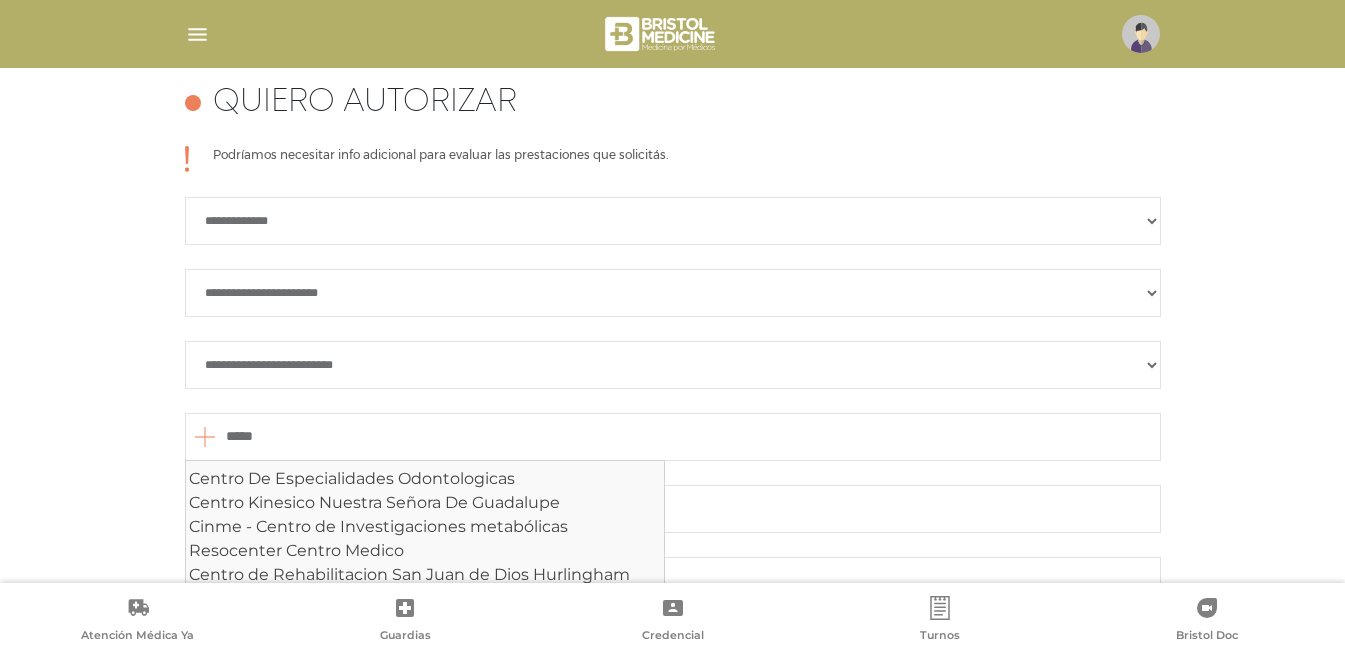scroll, scrollTop: 0, scrollLeft: 0, axis: both 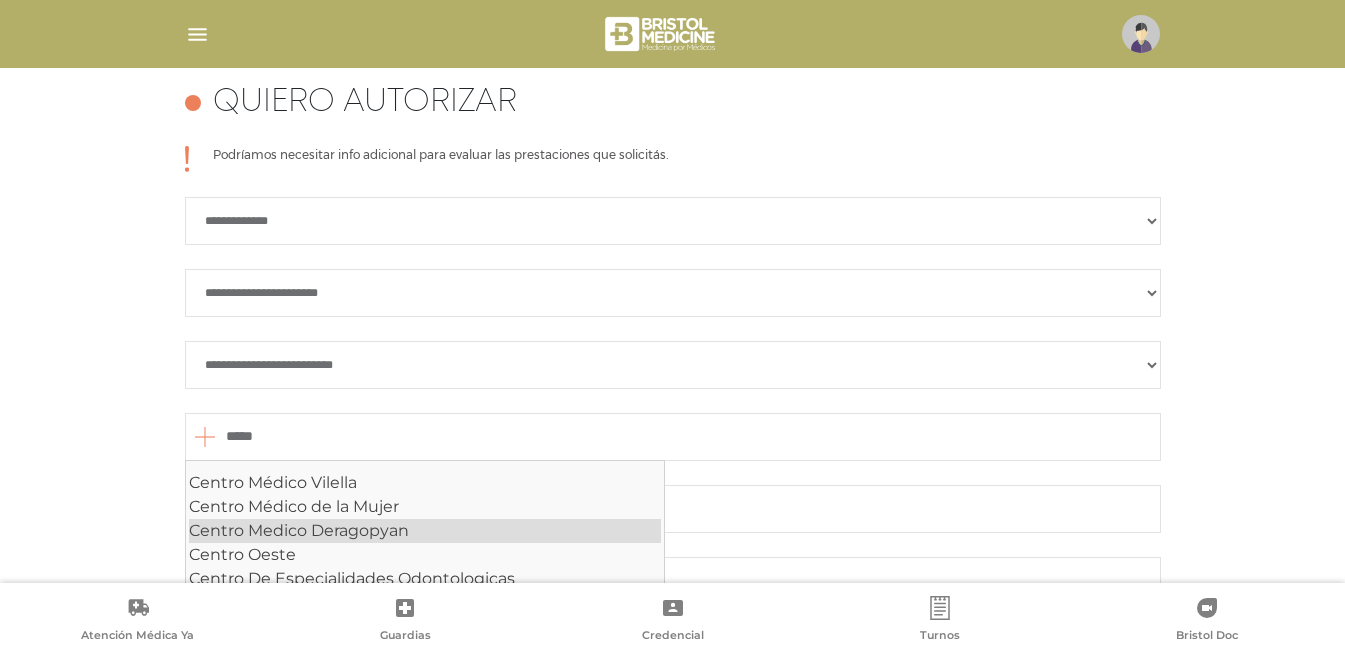 click on "Centro Medico Deragopyan" at bounding box center (425, 531) 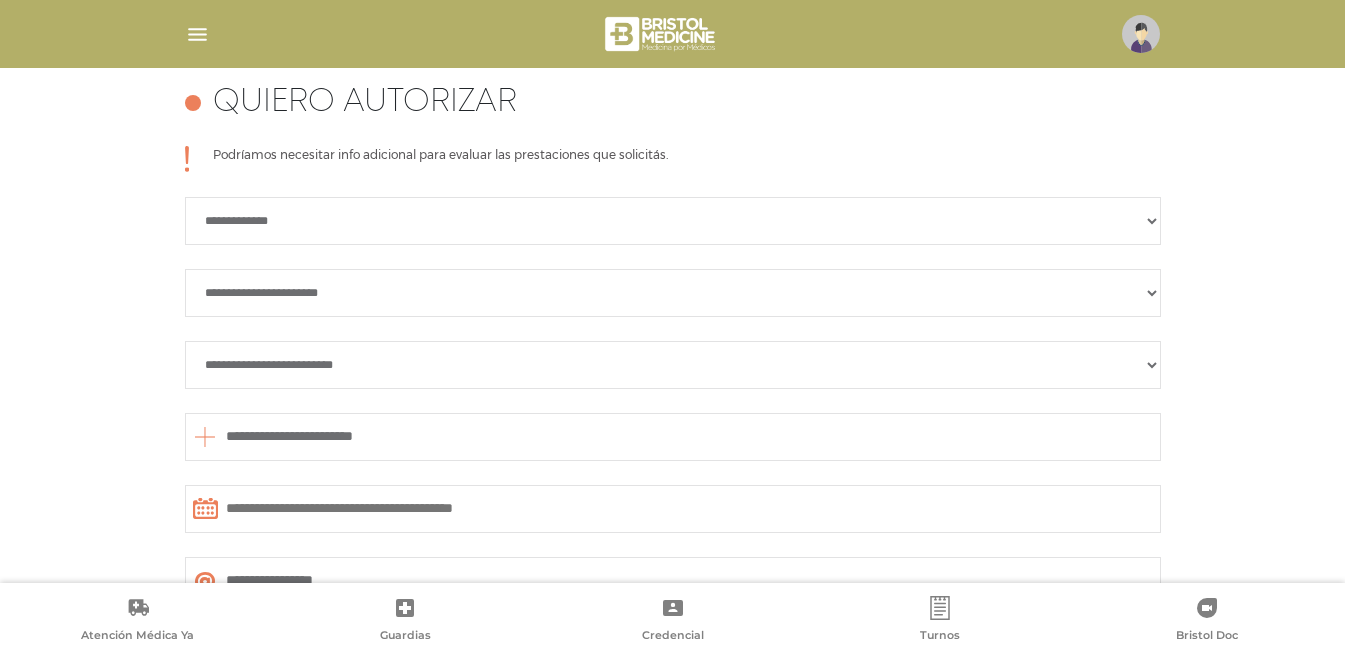type on "**********" 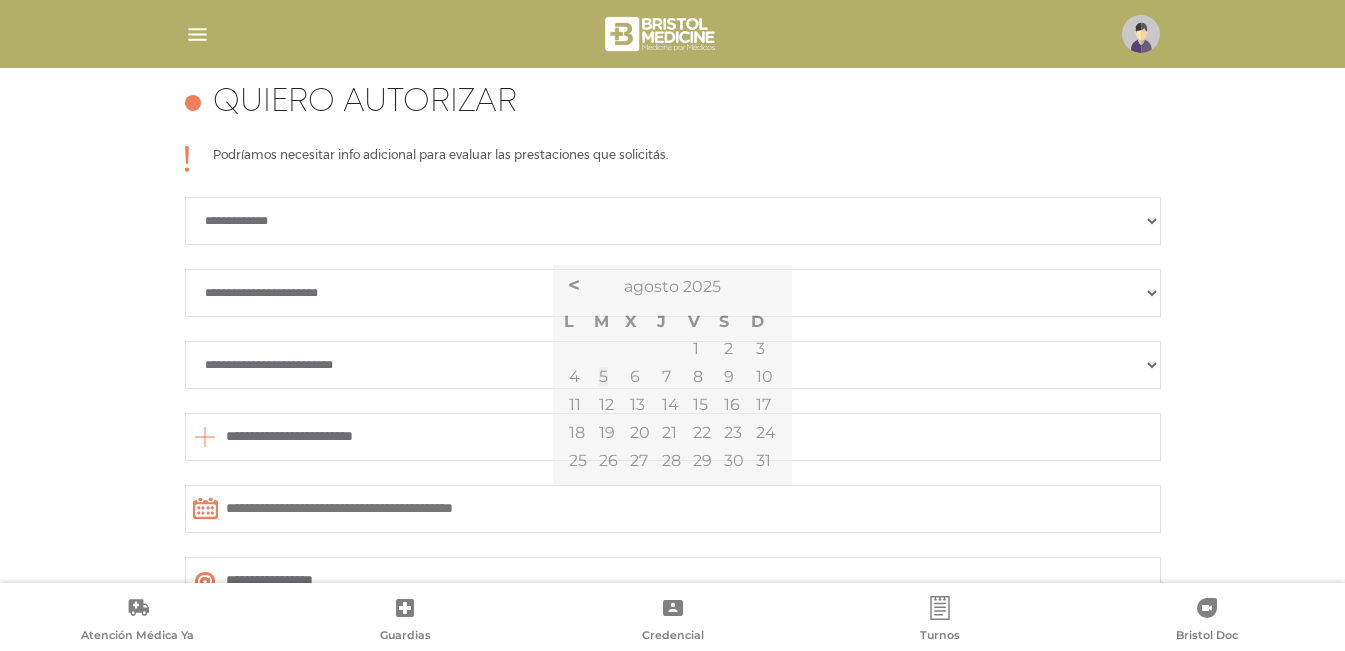 click at bounding box center [673, 509] 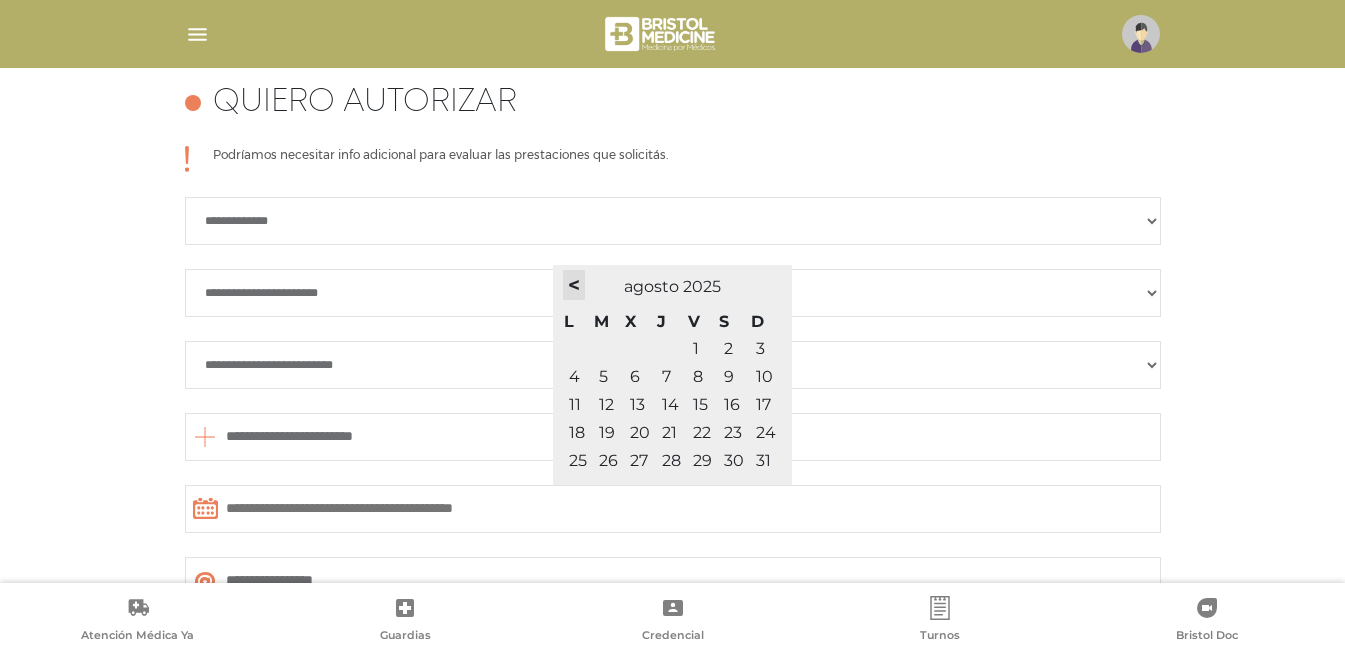 click on "<" at bounding box center [574, 285] 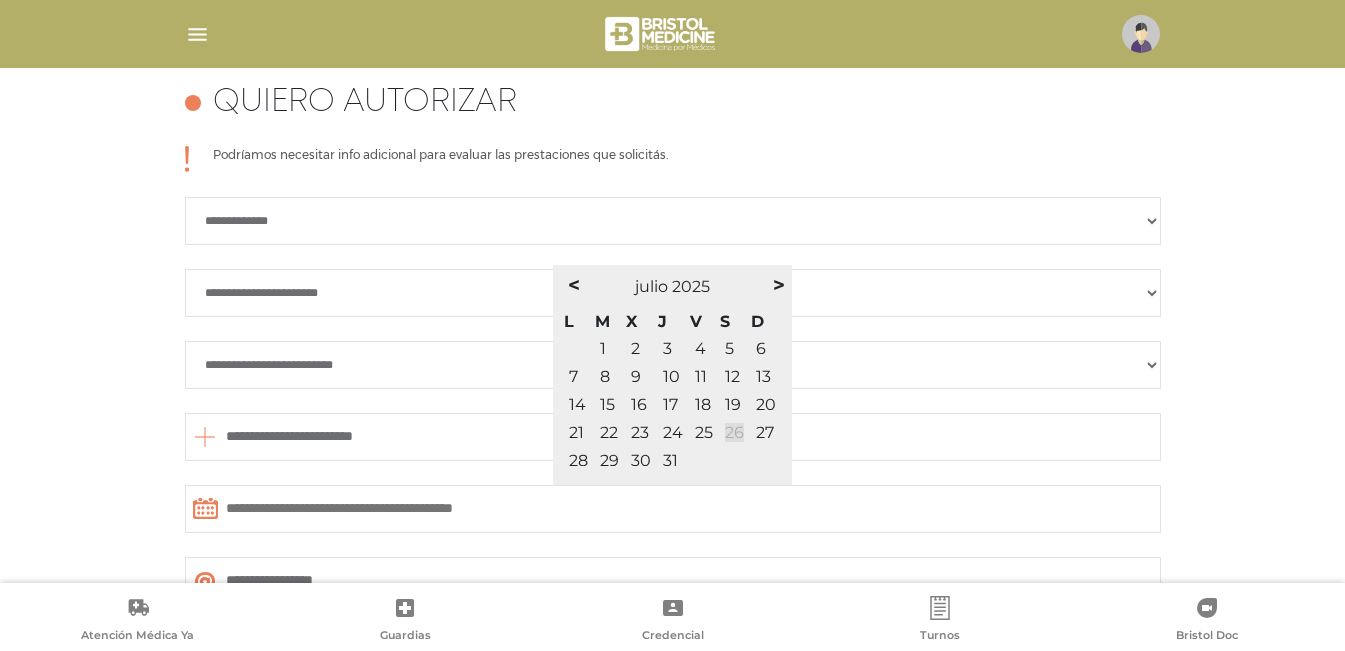 click on "26" at bounding box center (734, 432) 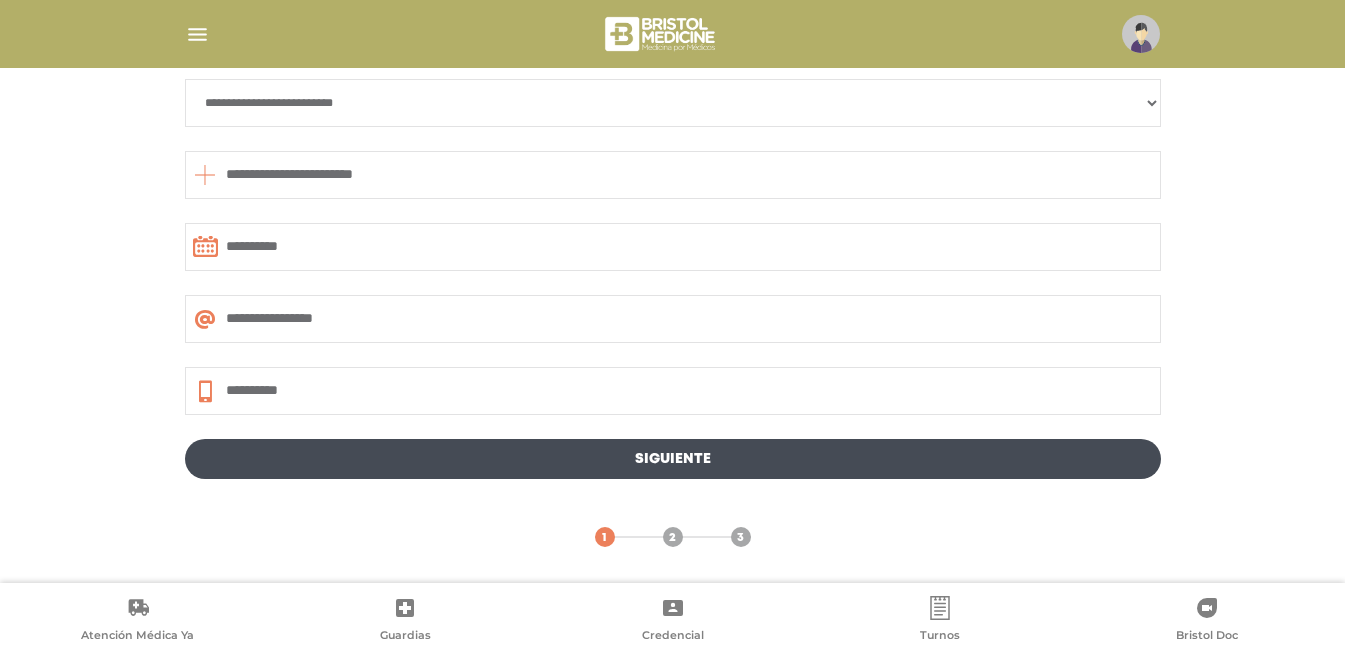 click on "Siguiente" at bounding box center (673, 459) 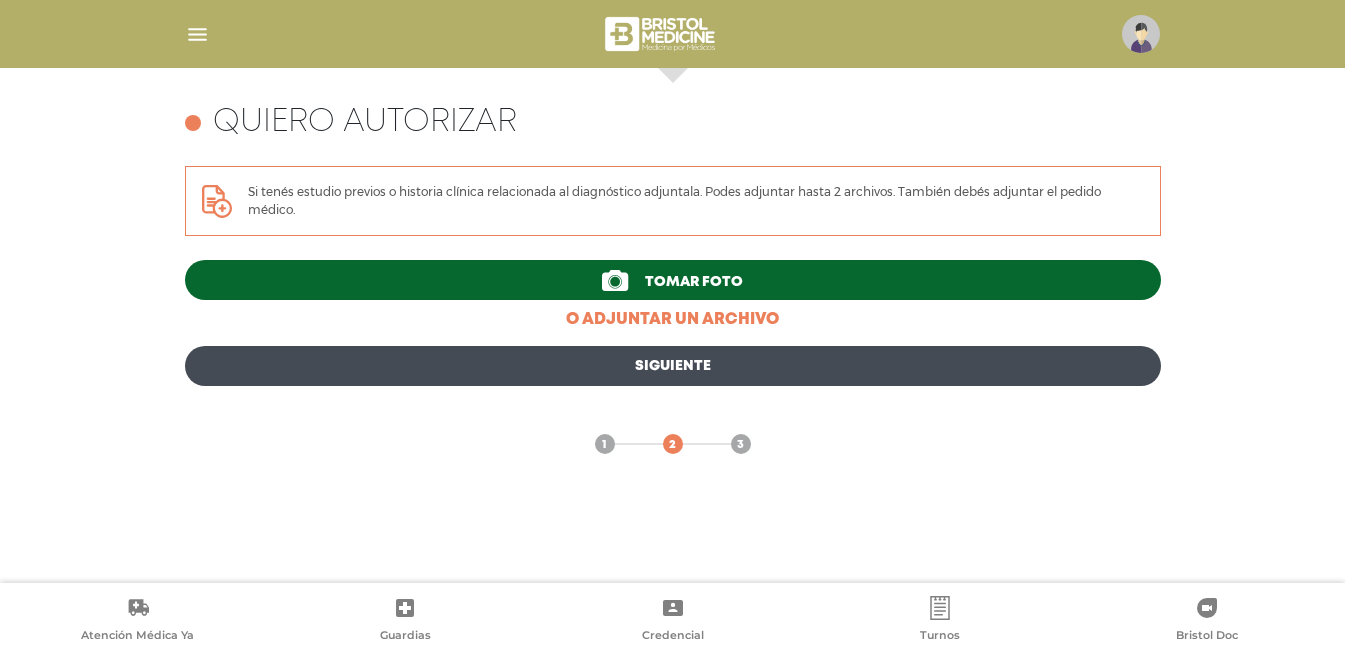 scroll, scrollTop: 775, scrollLeft: 0, axis: vertical 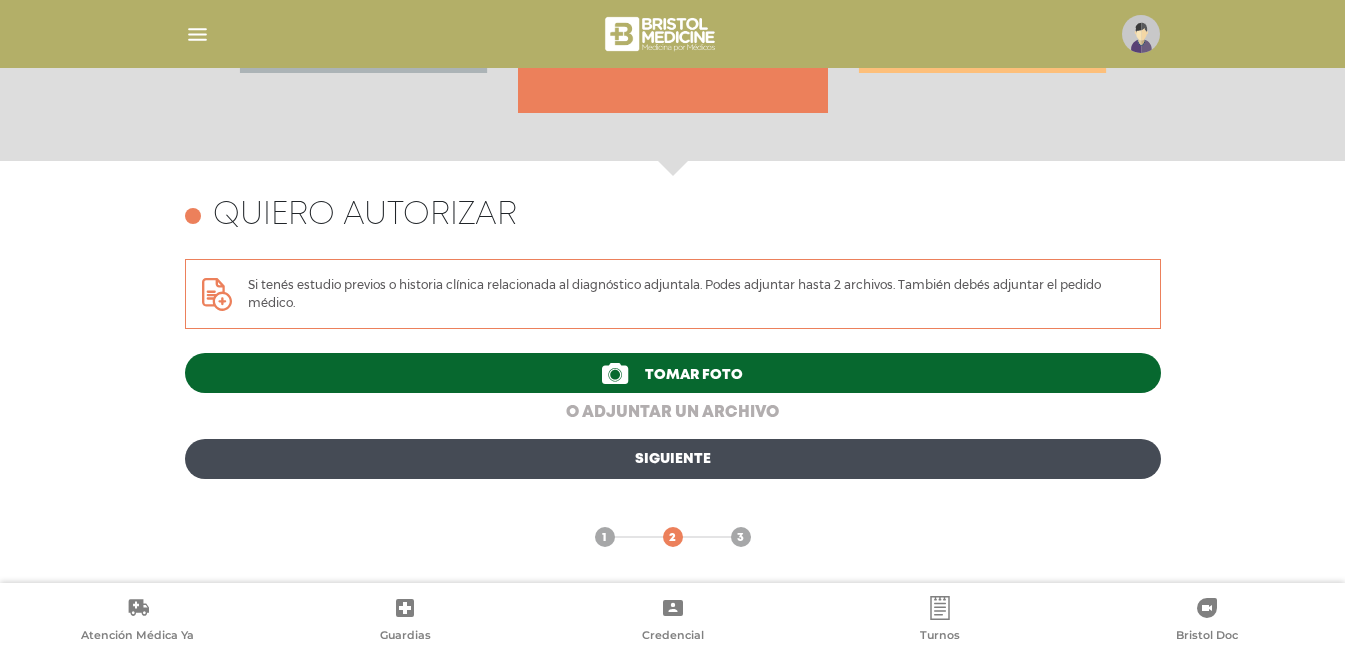 click on "o adjuntar un archivo" at bounding box center (673, 413) 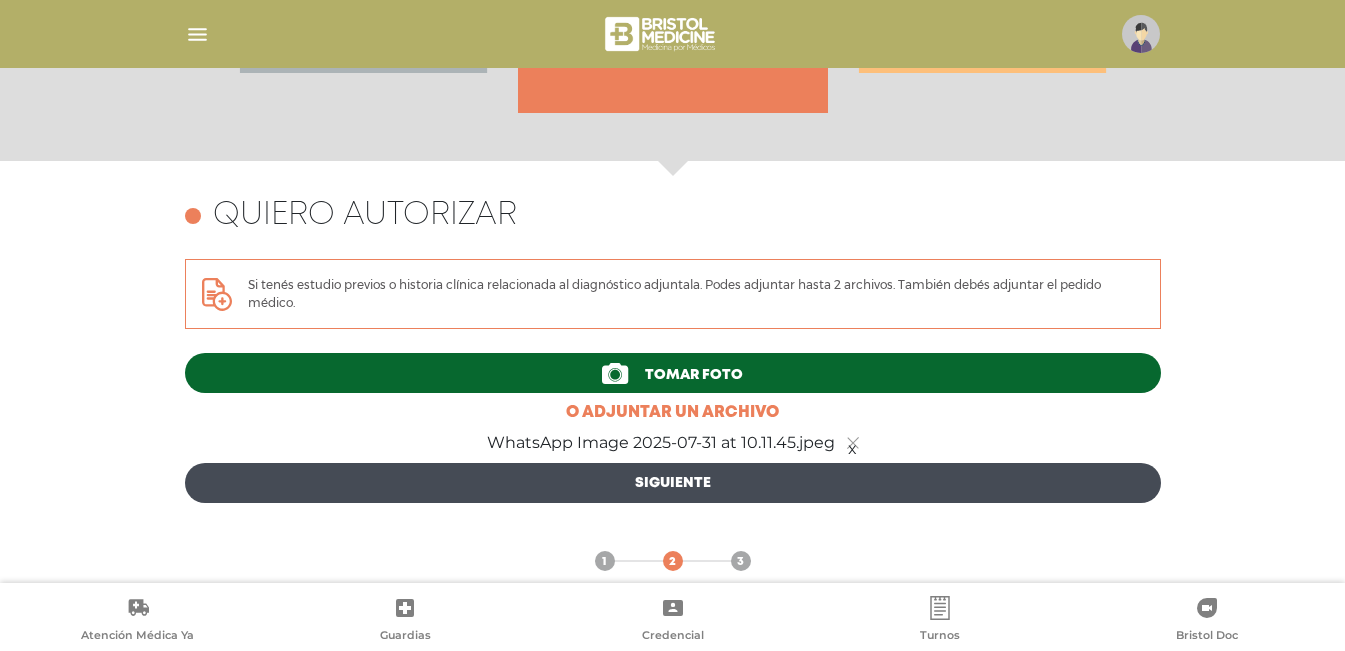 click on "Siguiente" at bounding box center [673, 483] 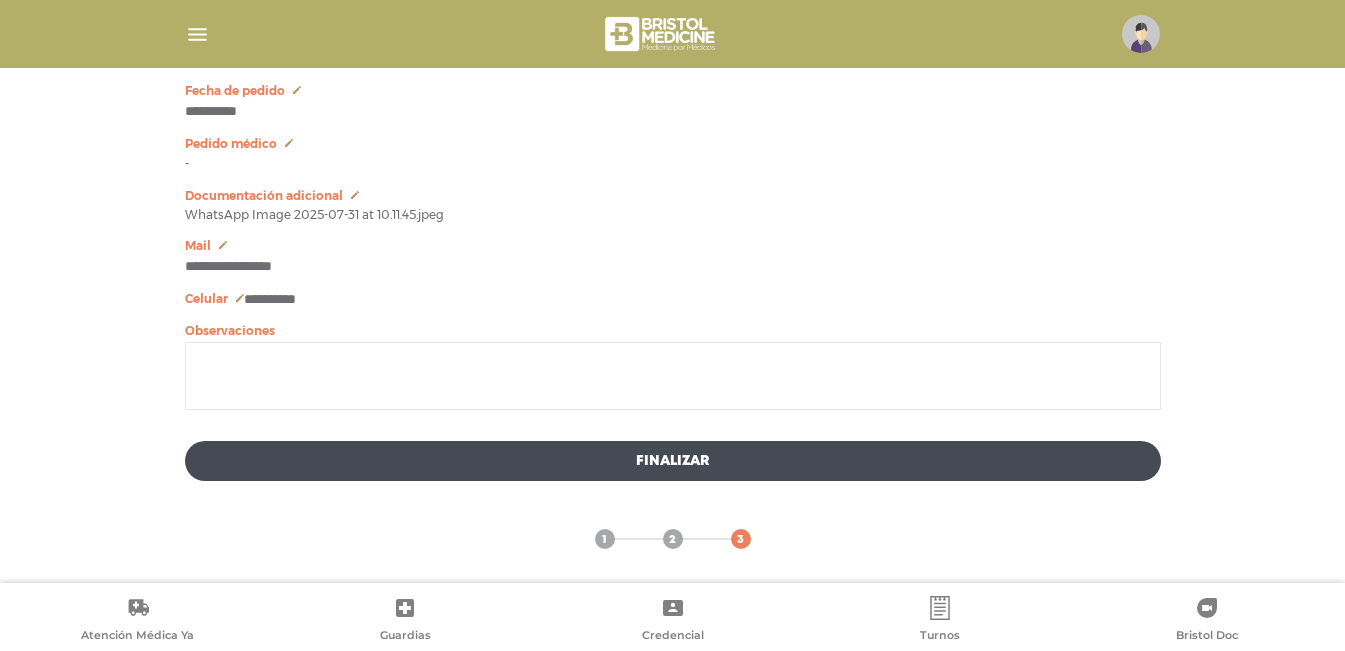 scroll, scrollTop: 1244, scrollLeft: 0, axis: vertical 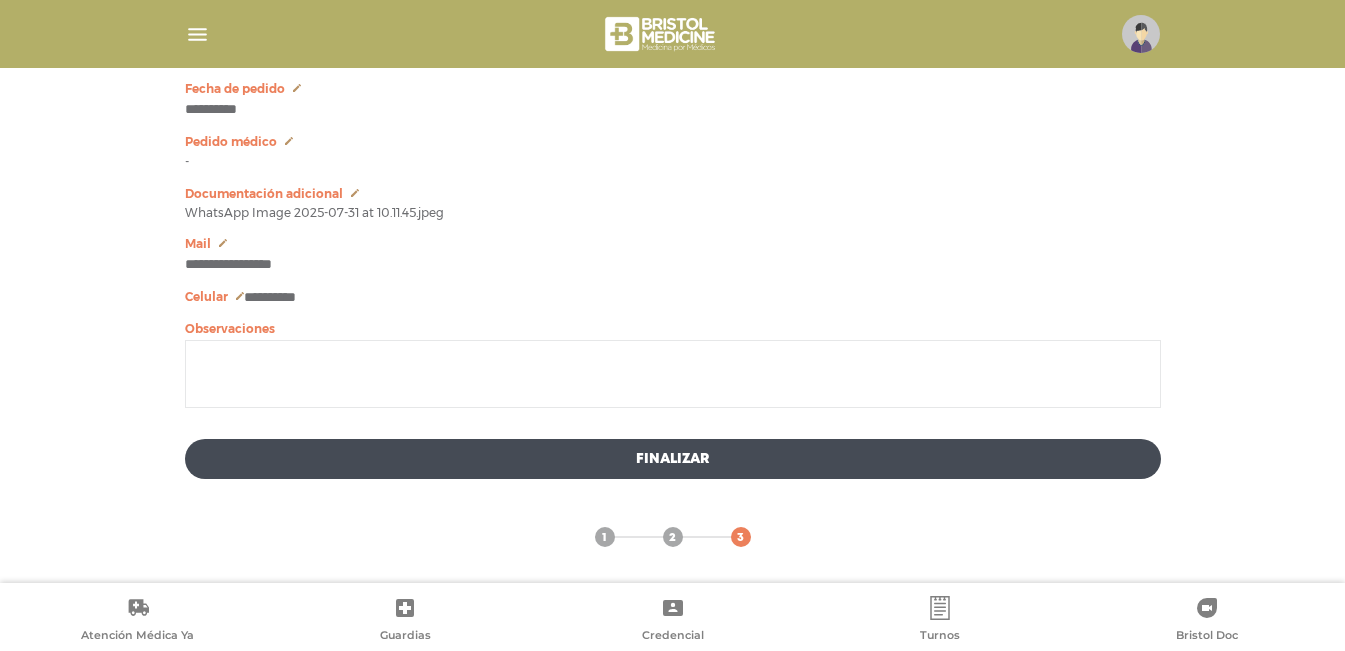 click on "Finalizar" at bounding box center [673, 459] 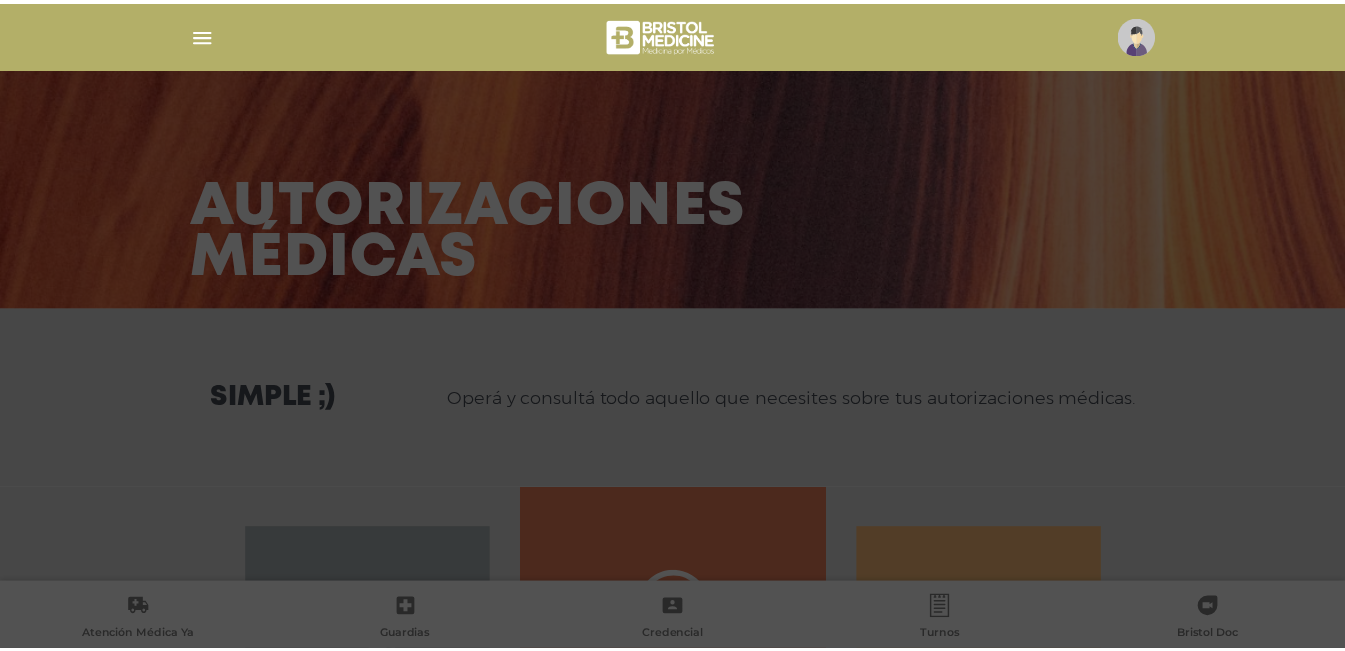 scroll, scrollTop: 0, scrollLeft: 0, axis: both 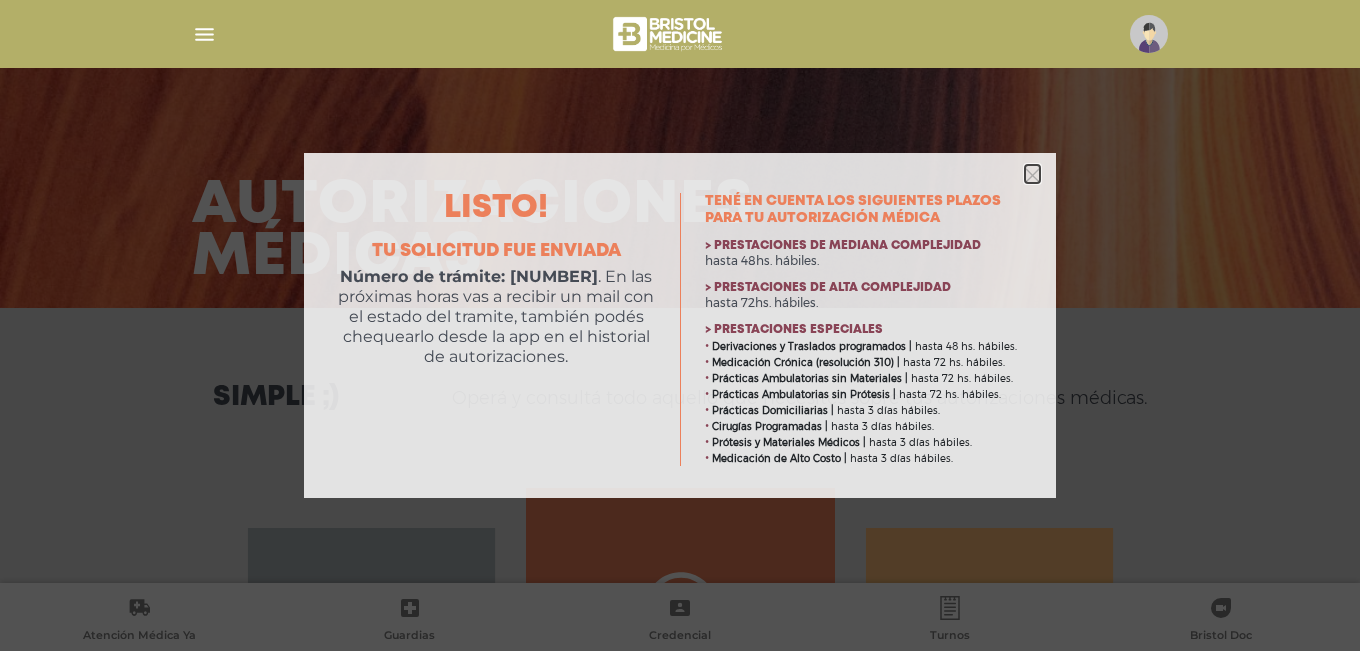 click 